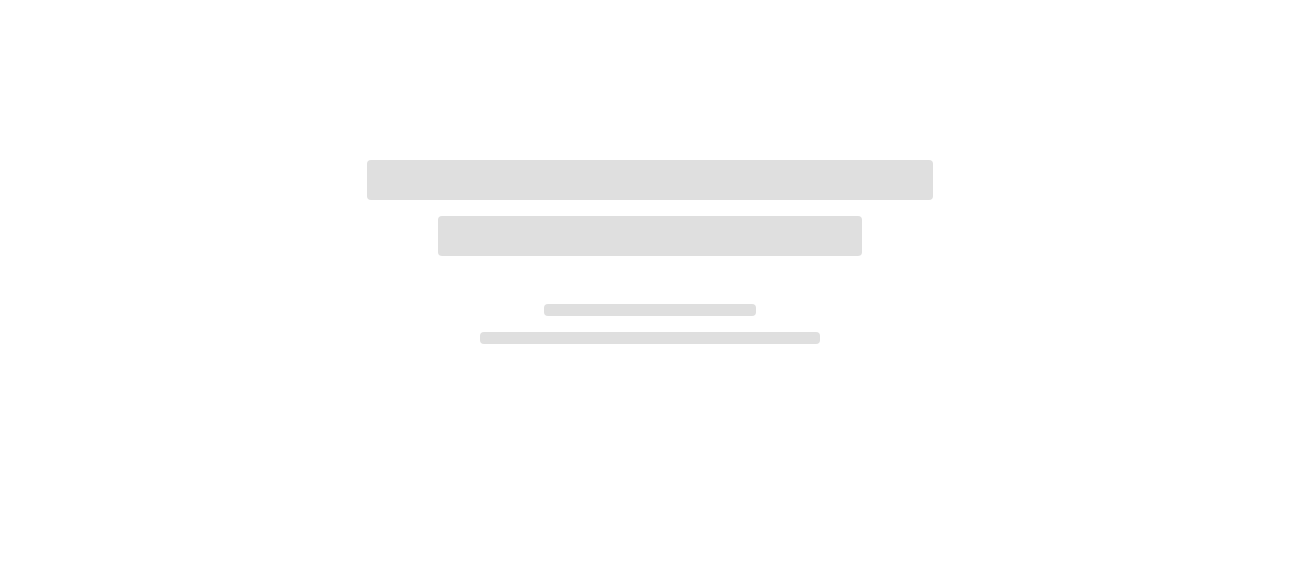scroll, scrollTop: 0, scrollLeft: 0, axis: both 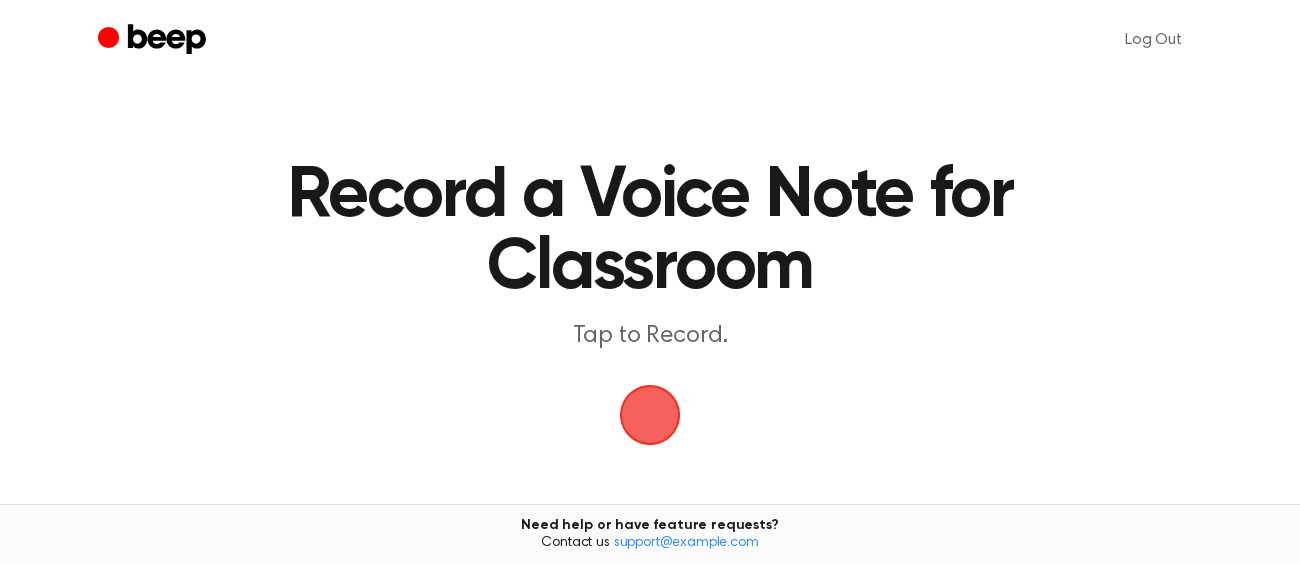 click at bounding box center (650, 415) 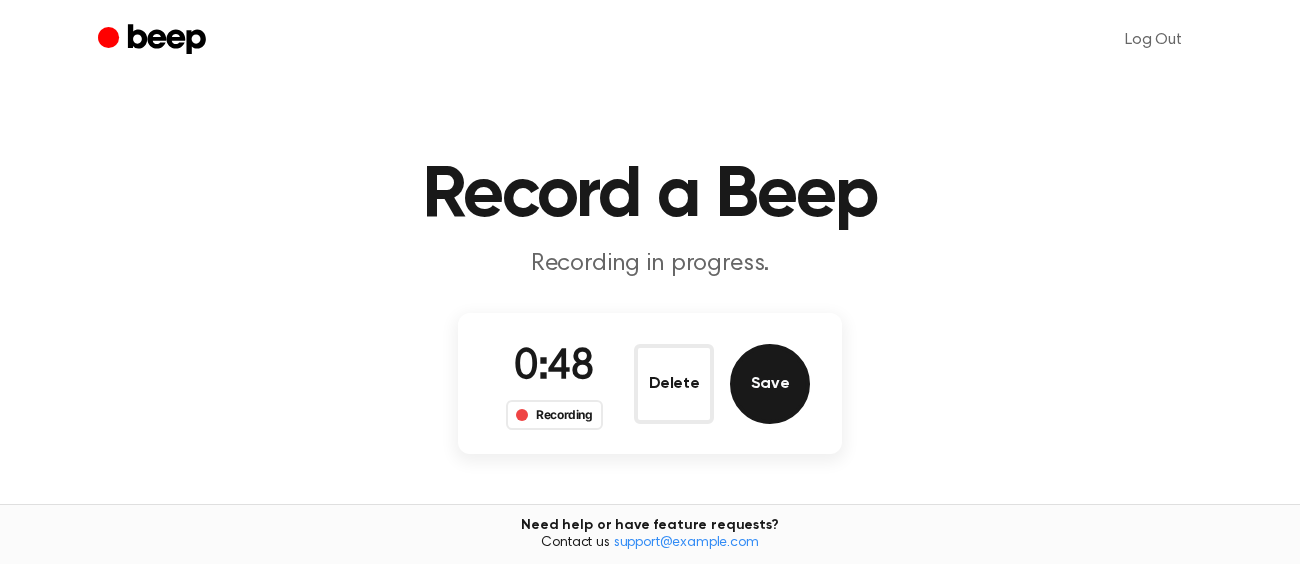 click on "Save" at bounding box center [770, 384] 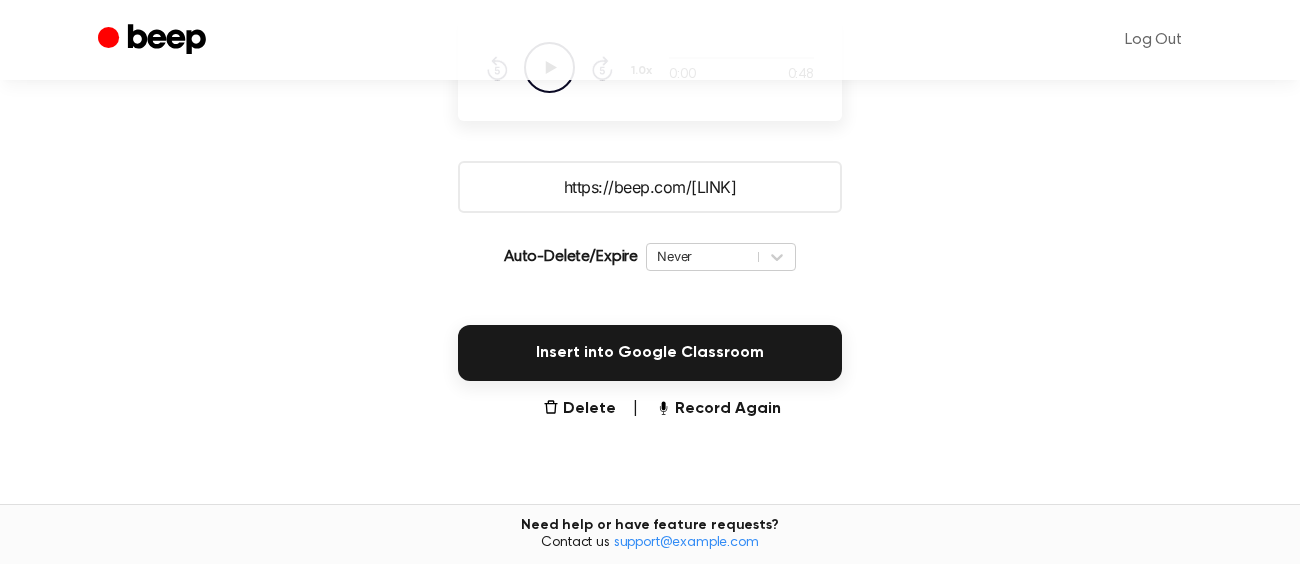 scroll, scrollTop: 306, scrollLeft: 0, axis: vertical 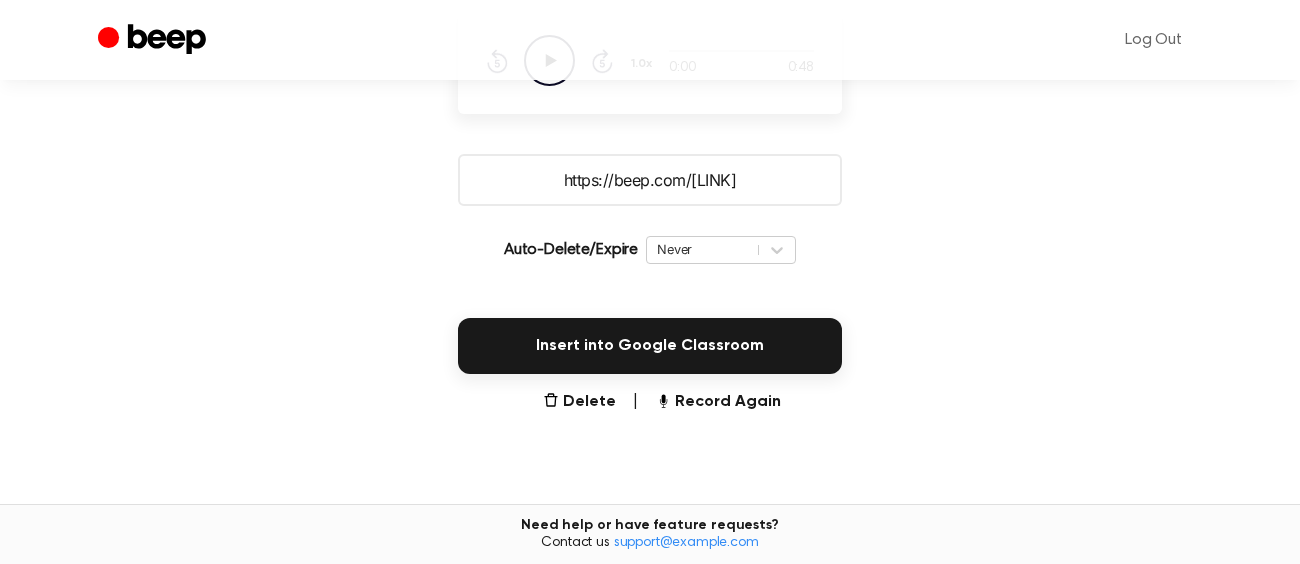 click on "https://beep.audio/GlgfGdE" at bounding box center [650, 180] 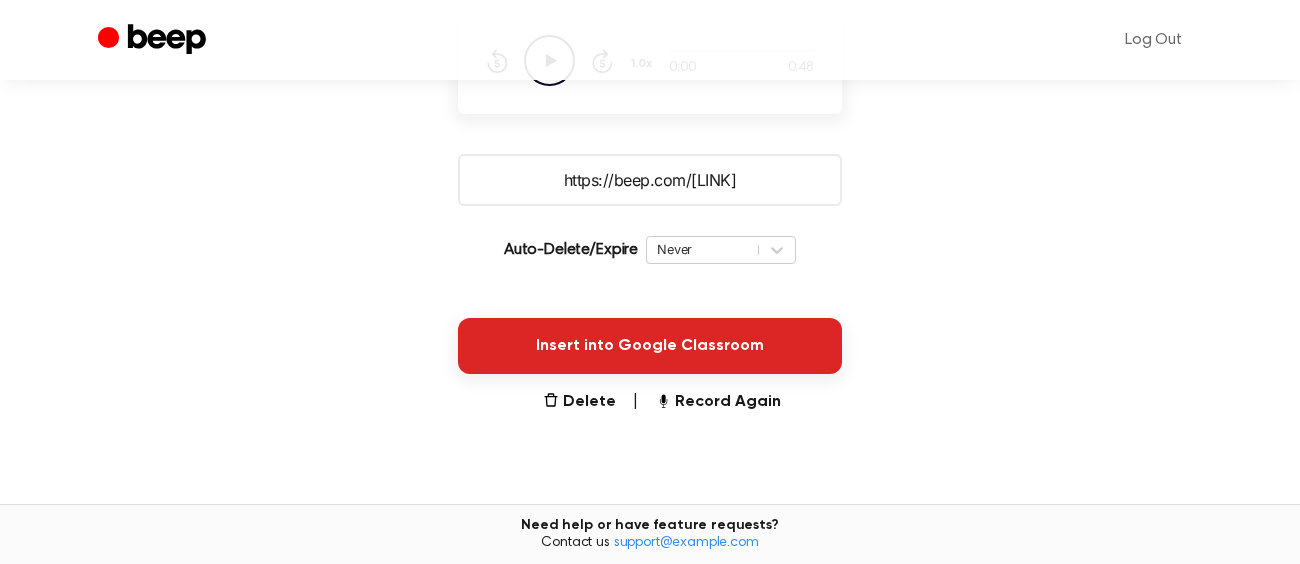 click on "Insert into Google Classroom" at bounding box center [650, 346] 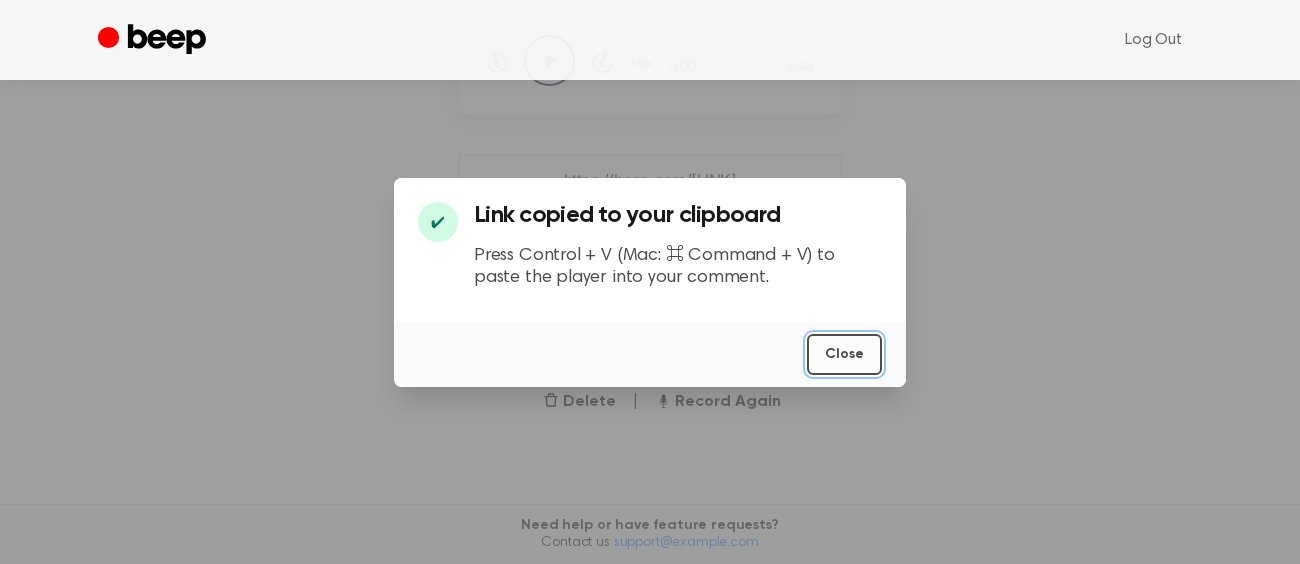 click on "Close" at bounding box center [844, 354] 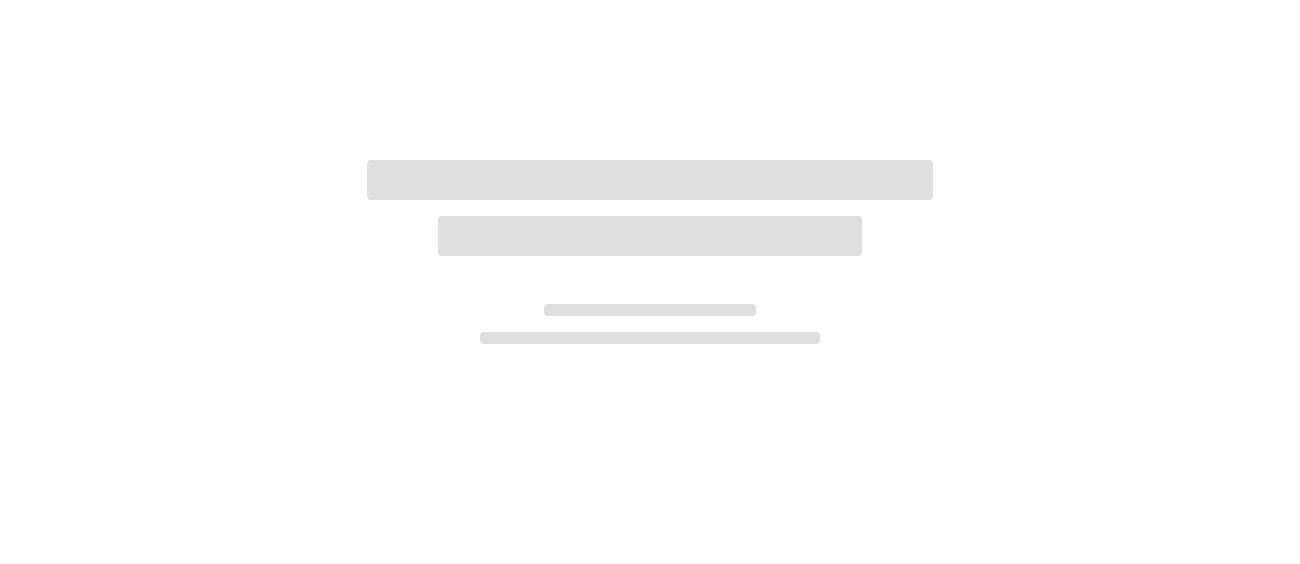 scroll, scrollTop: 0, scrollLeft: 0, axis: both 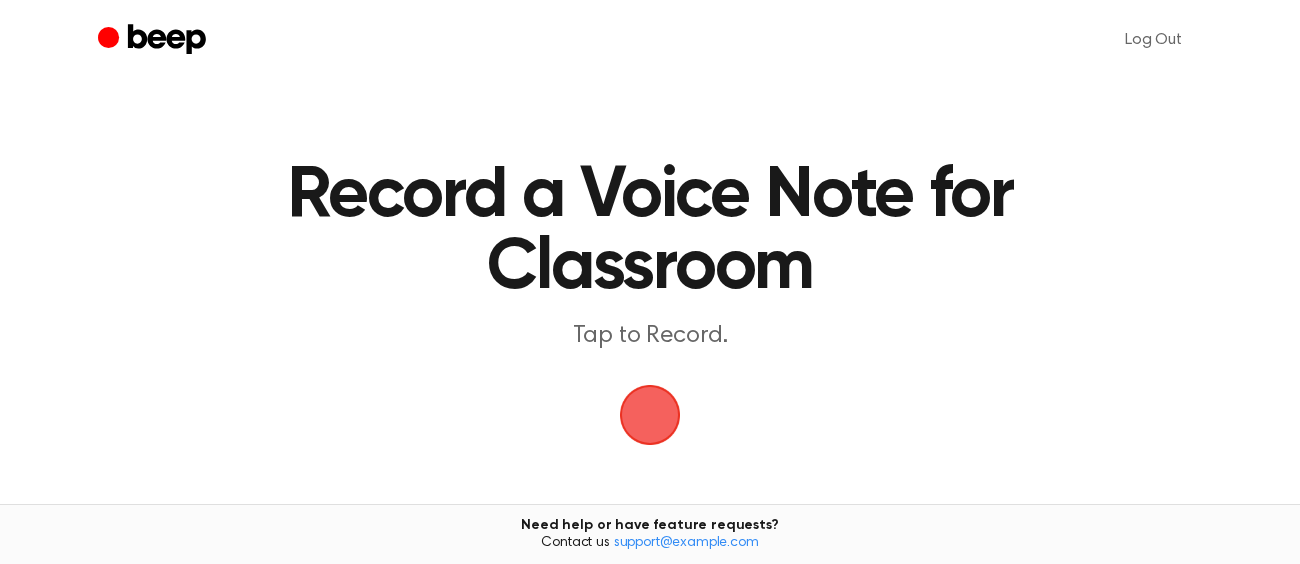 click at bounding box center [650, 415] 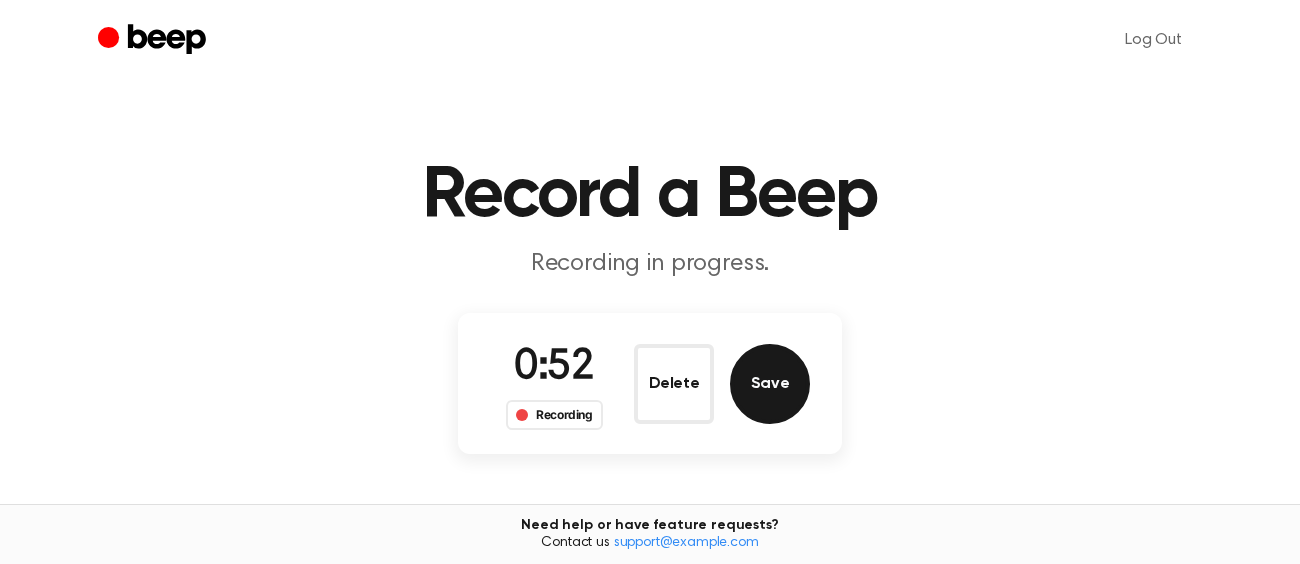 click on "Save" at bounding box center (770, 384) 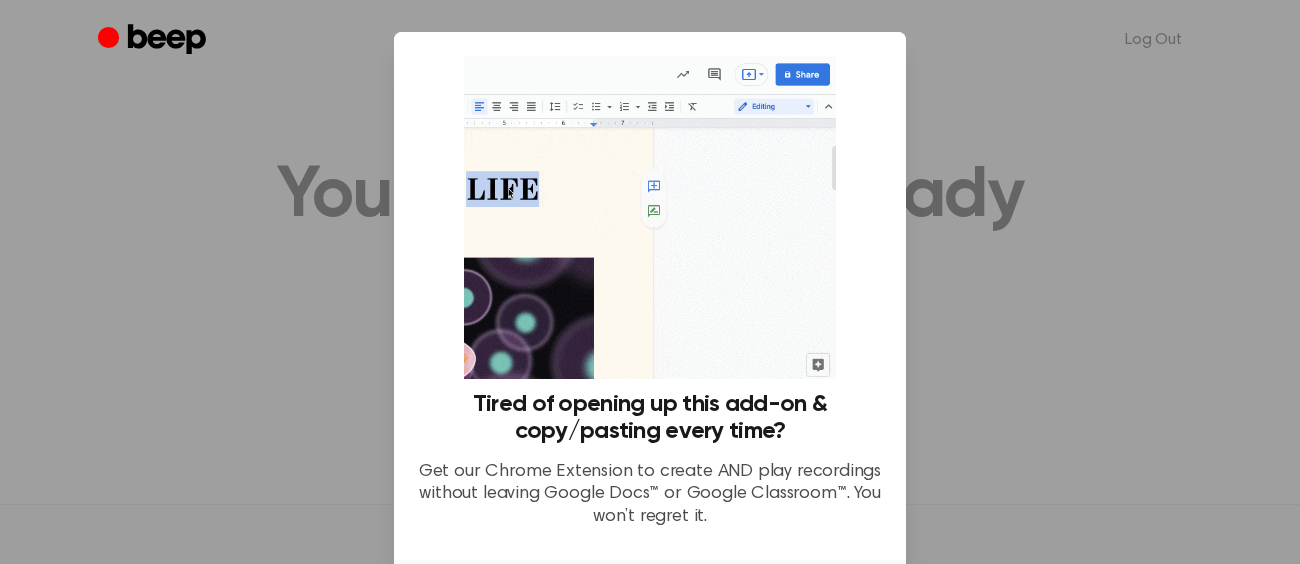 click at bounding box center (650, 282) 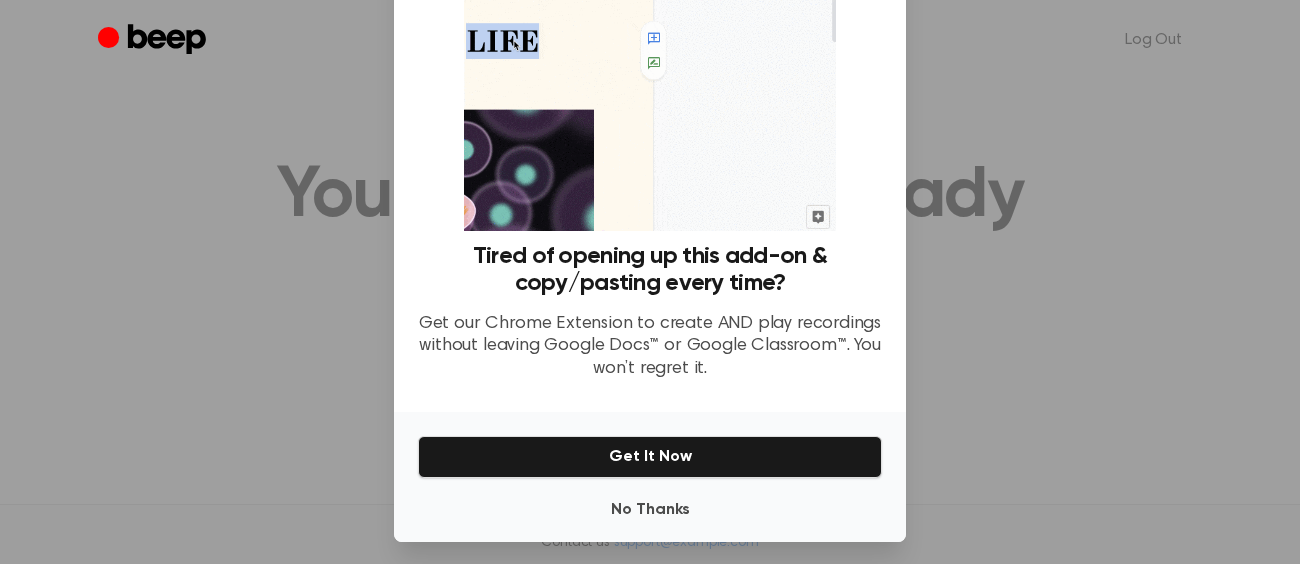 scroll, scrollTop: 158, scrollLeft: 0, axis: vertical 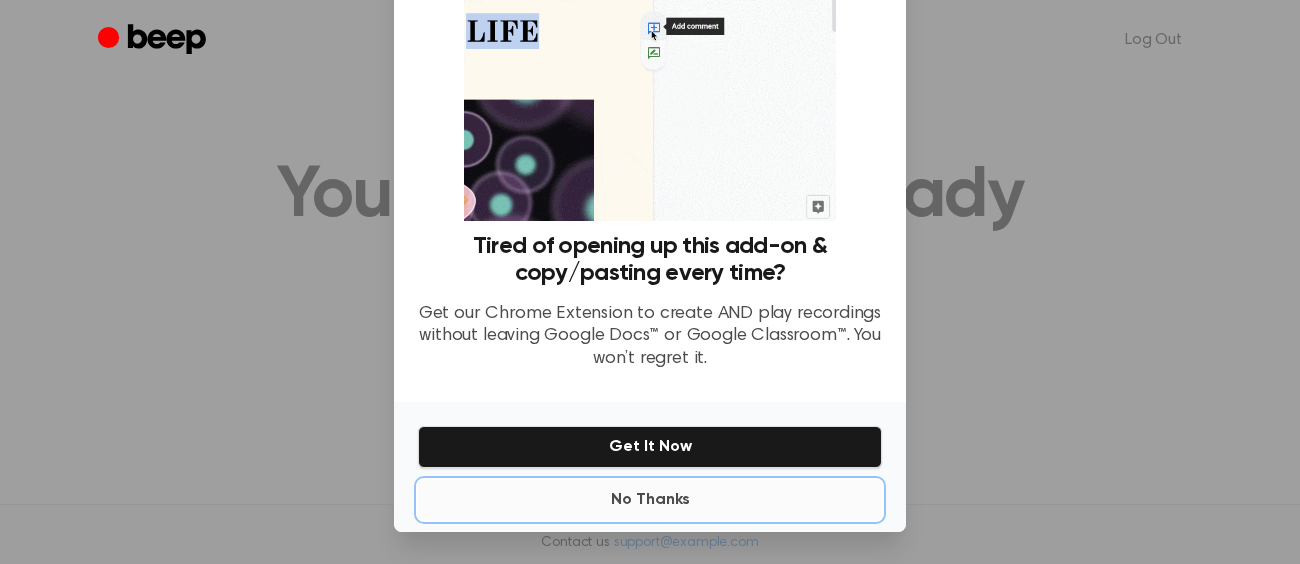 click on "No Thanks" at bounding box center [650, 500] 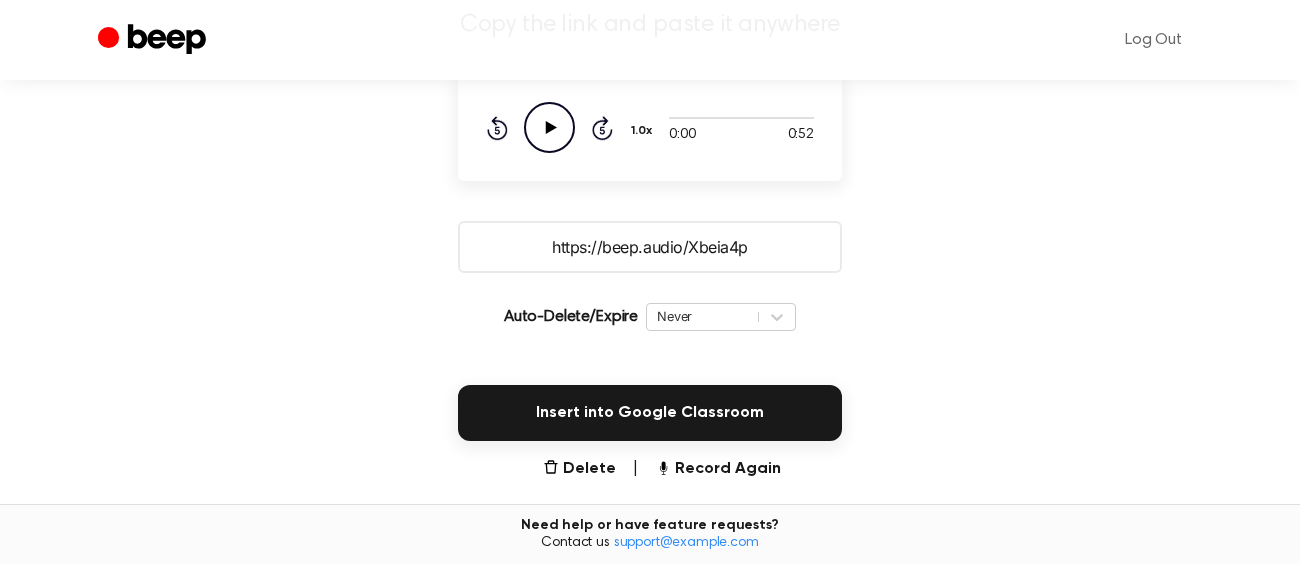 scroll, scrollTop: 243, scrollLeft: 0, axis: vertical 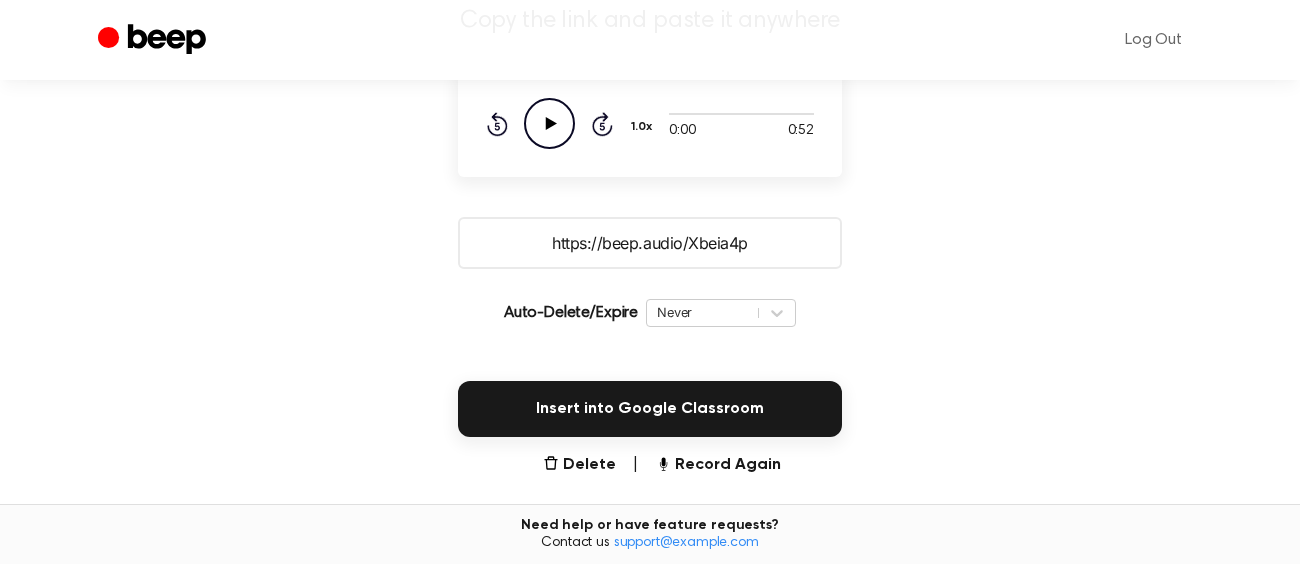 click on "https://beep.audio/Xbeia4p" at bounding box center (650, 243) 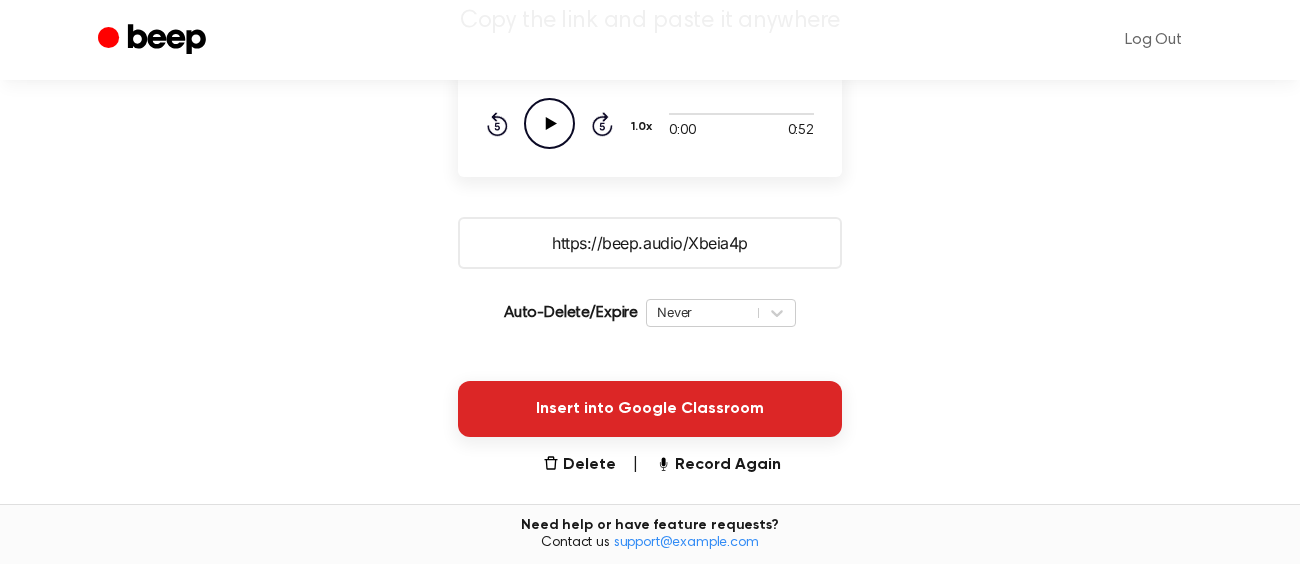 click on "Insert into Google Classroom" at bounding box center (650, 409) 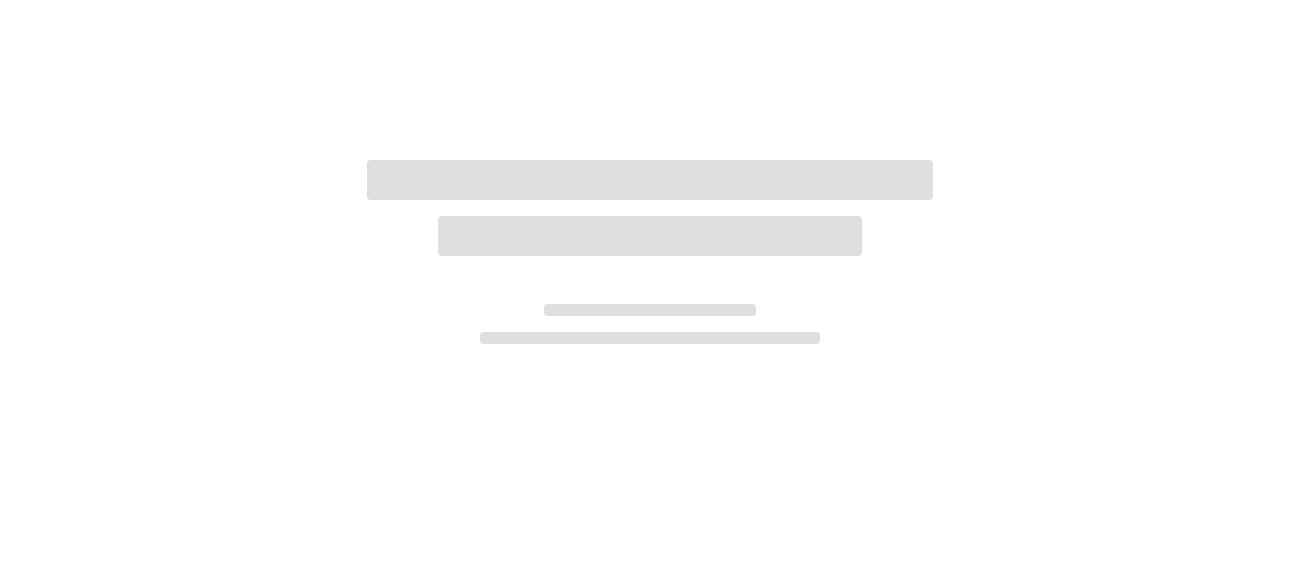 scroll, scrollTop: 0, scrollLeft: 0, axis: both 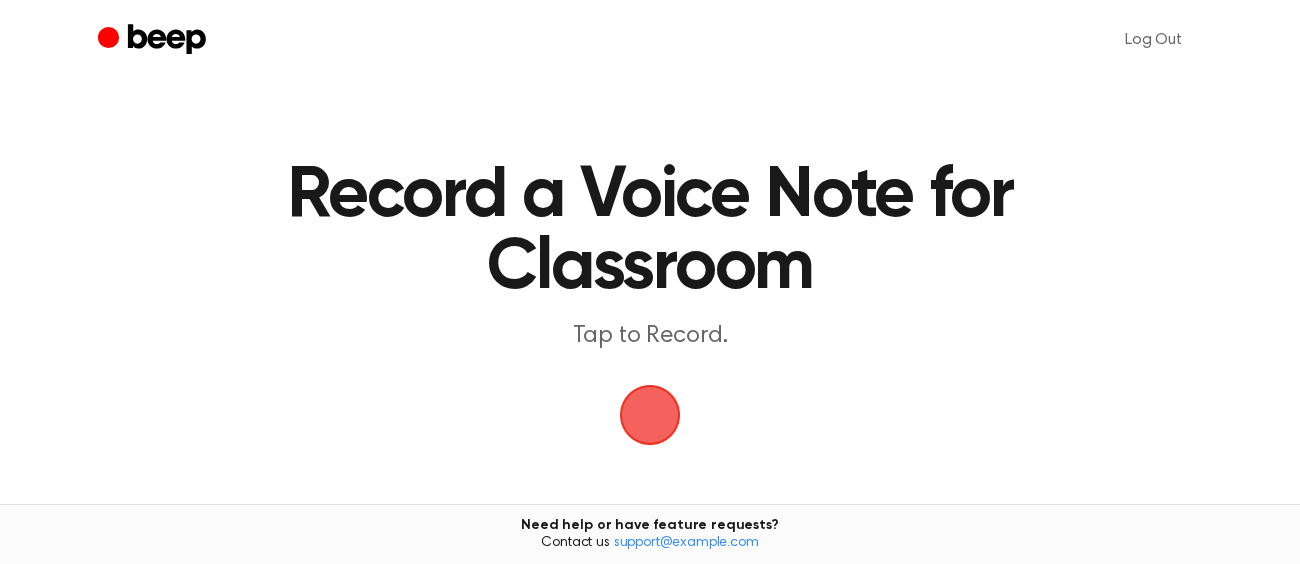 click at bounding box center (650, 415) 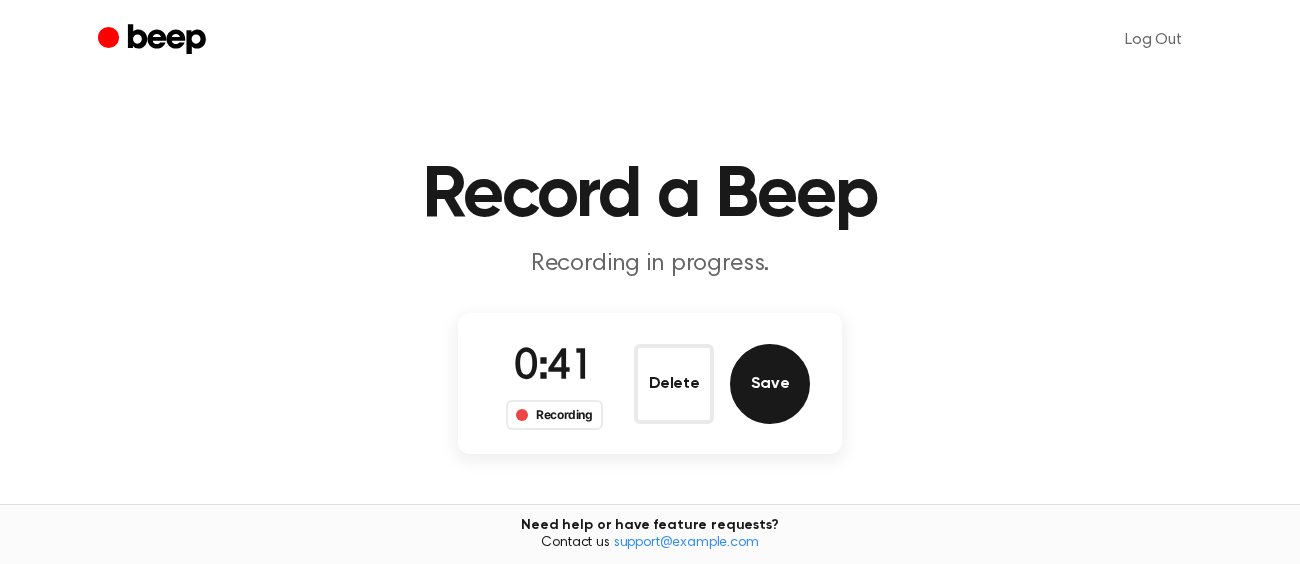 click on "Save" at bounding box center [770, 384] 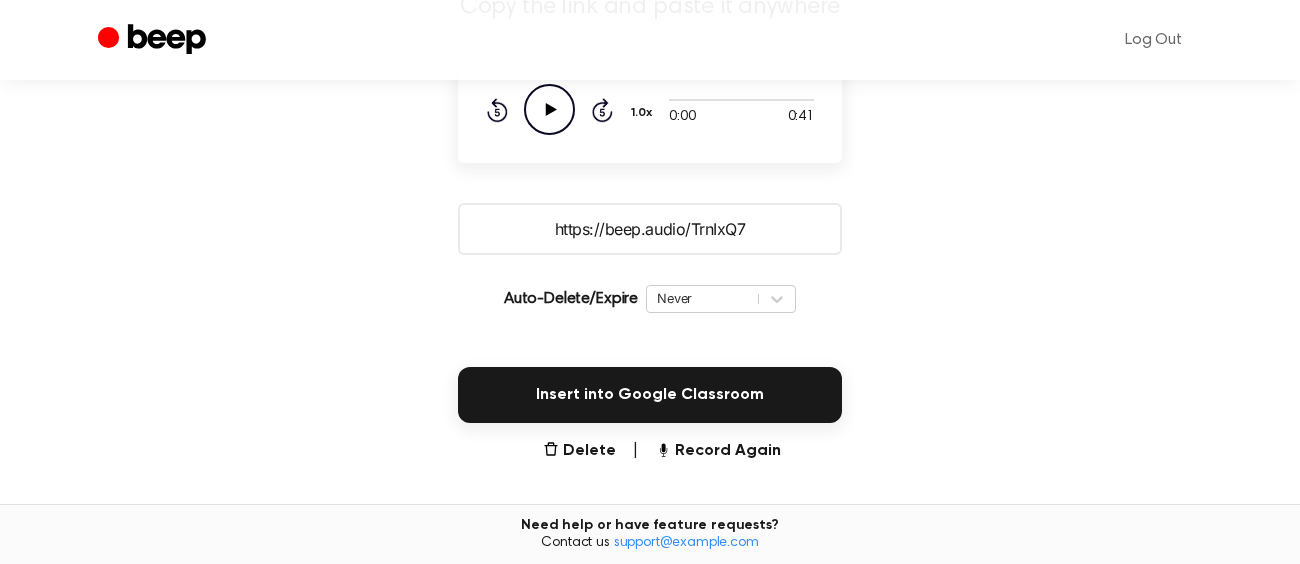 scroll, scrollTop: 258, scrollLeft: 0, axis: vertical 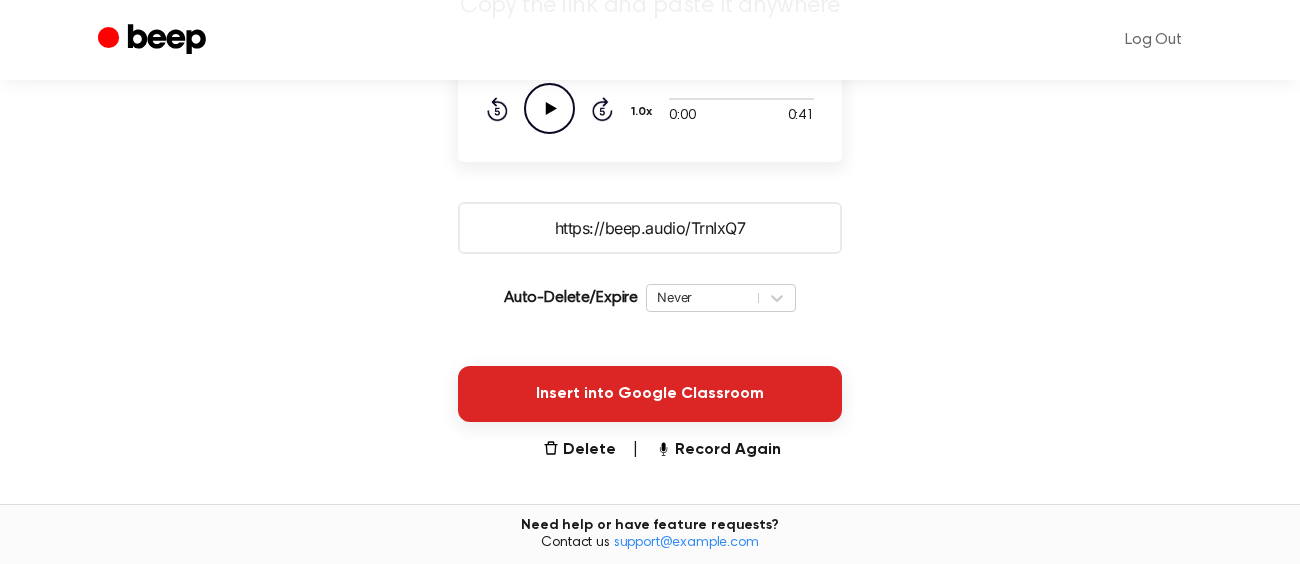 click on "Insert into Google Classroom" at bounding box center [650, 394] 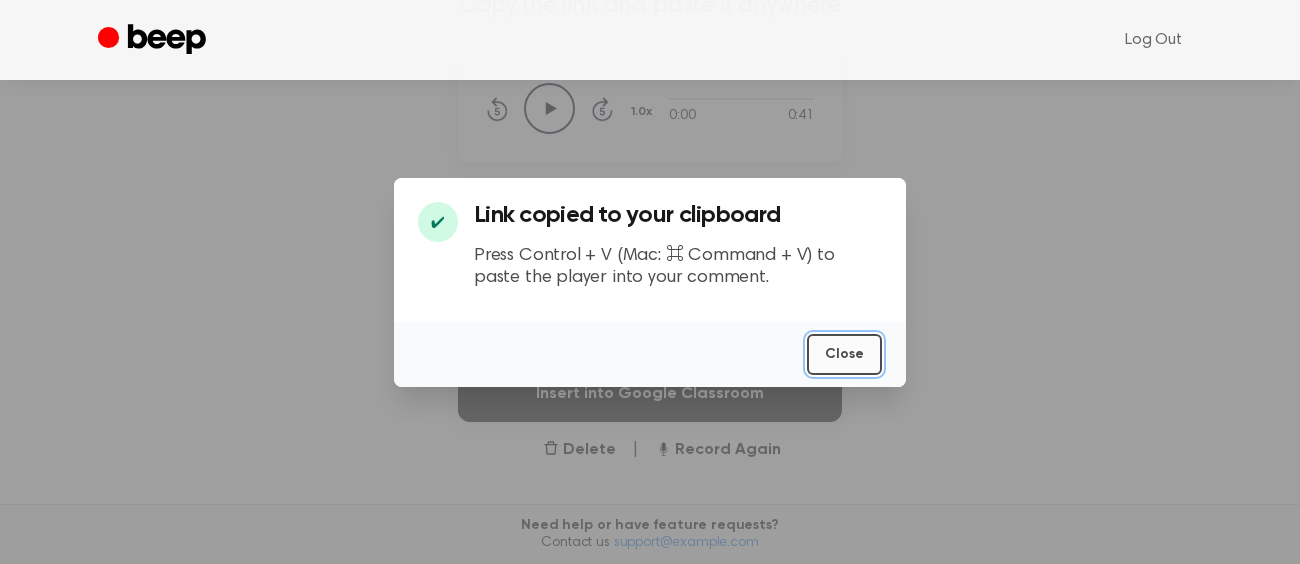 click on "Close" at bounding box center [844, 354] 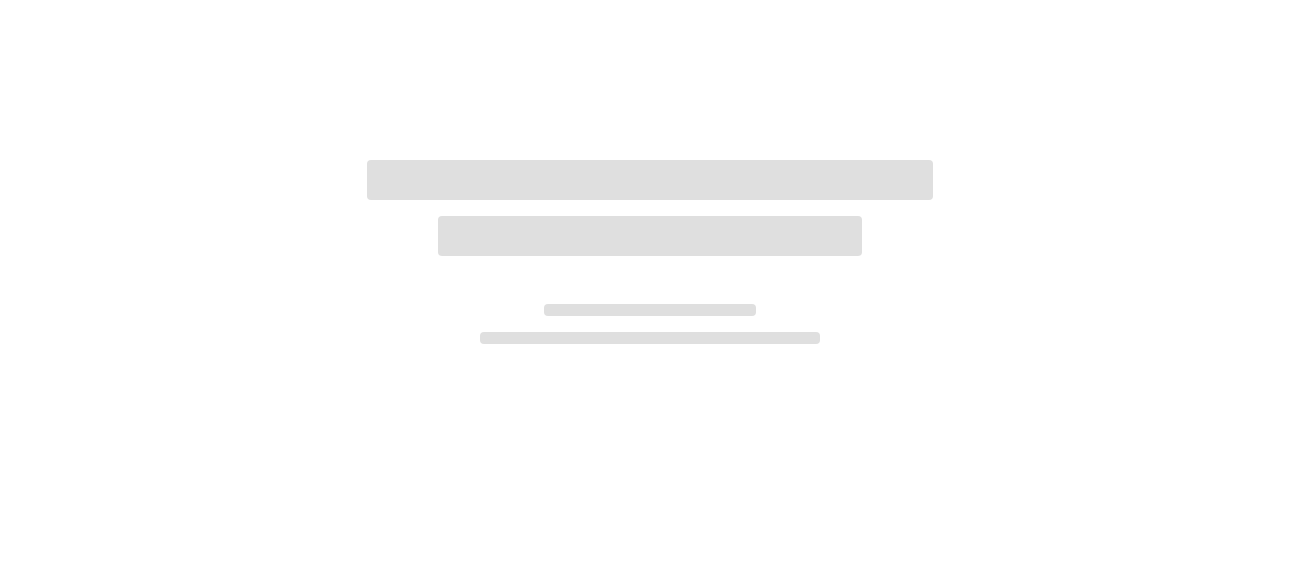 scroll, scrollTop: 0, scrollLeft: 0, axis: both 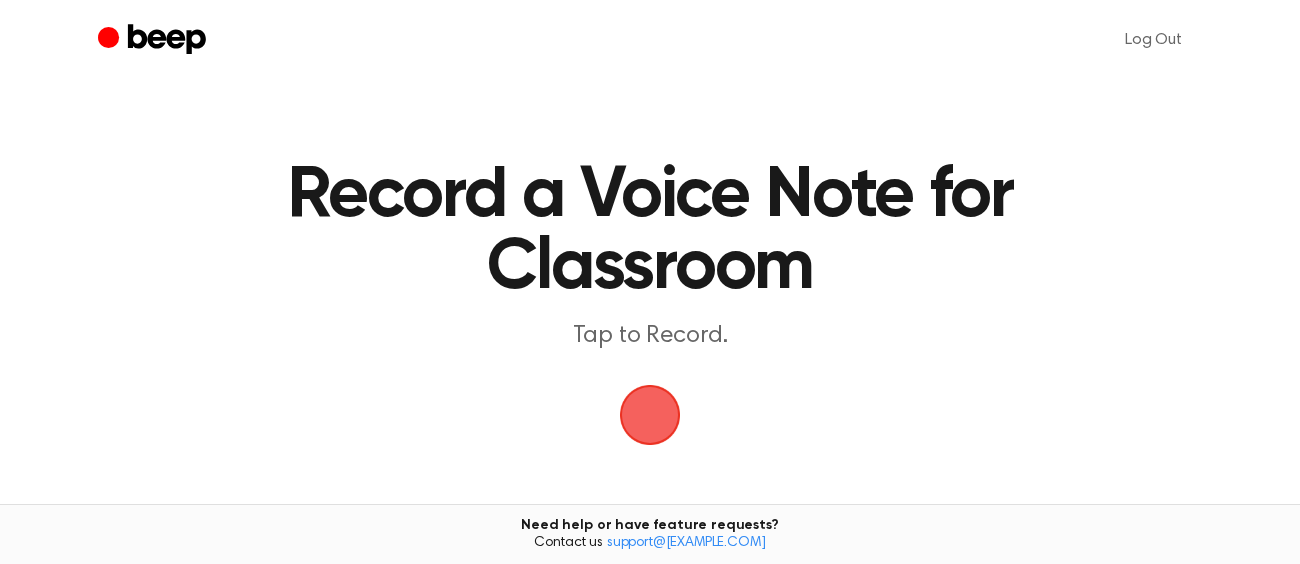 click at bounding box center [650, 415] 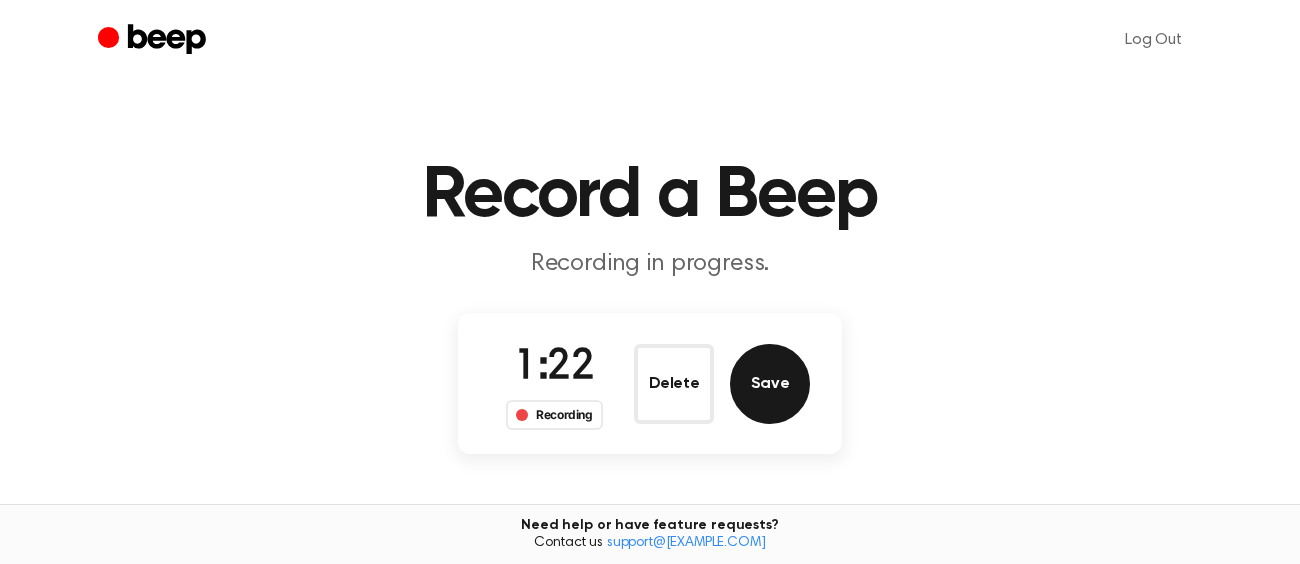 click on "Save" at bounding box center (770, 384) 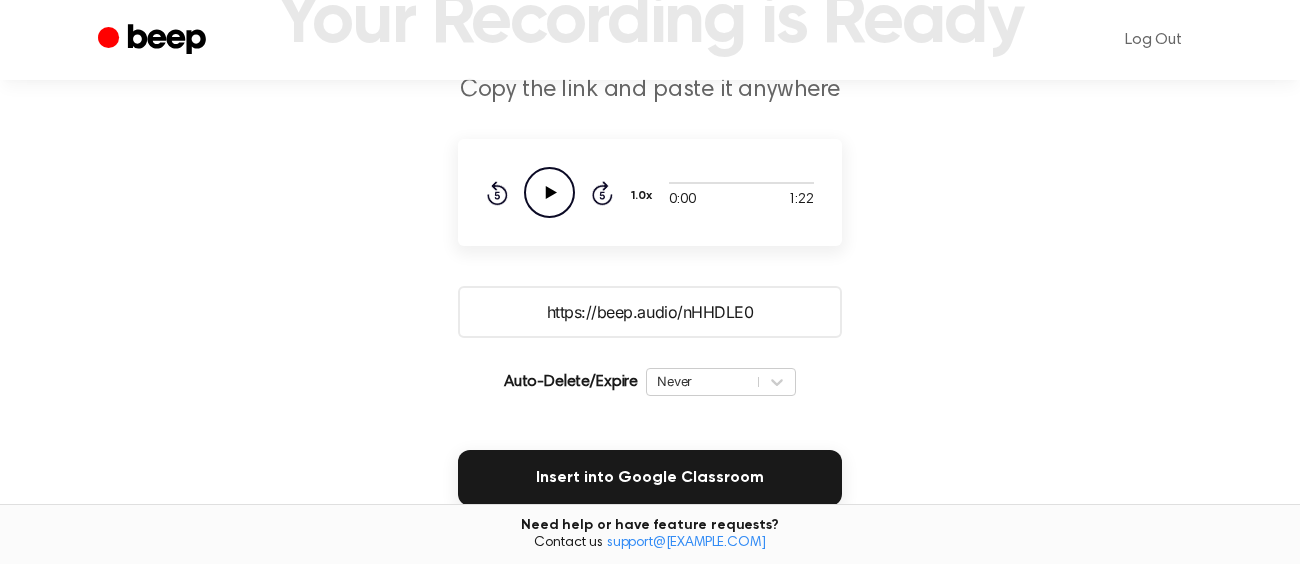 scroll, scrollTop: 201, scrollLeft: 0, axis: vertical 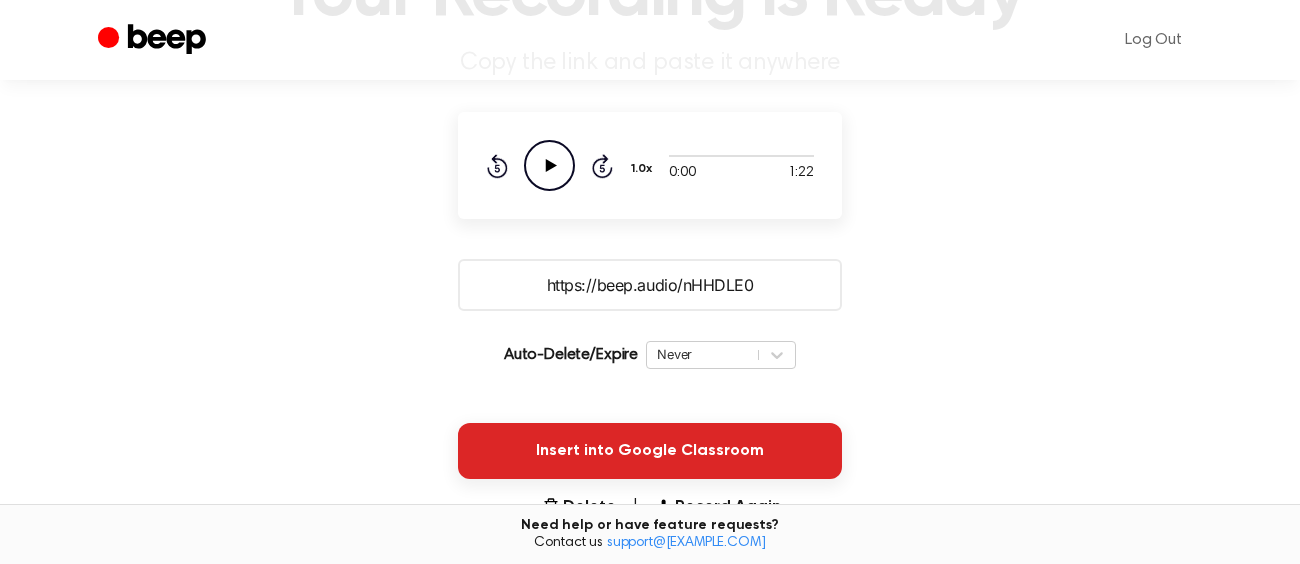 click on "Insert into Google Classroom" at bounding box center (650, 451) 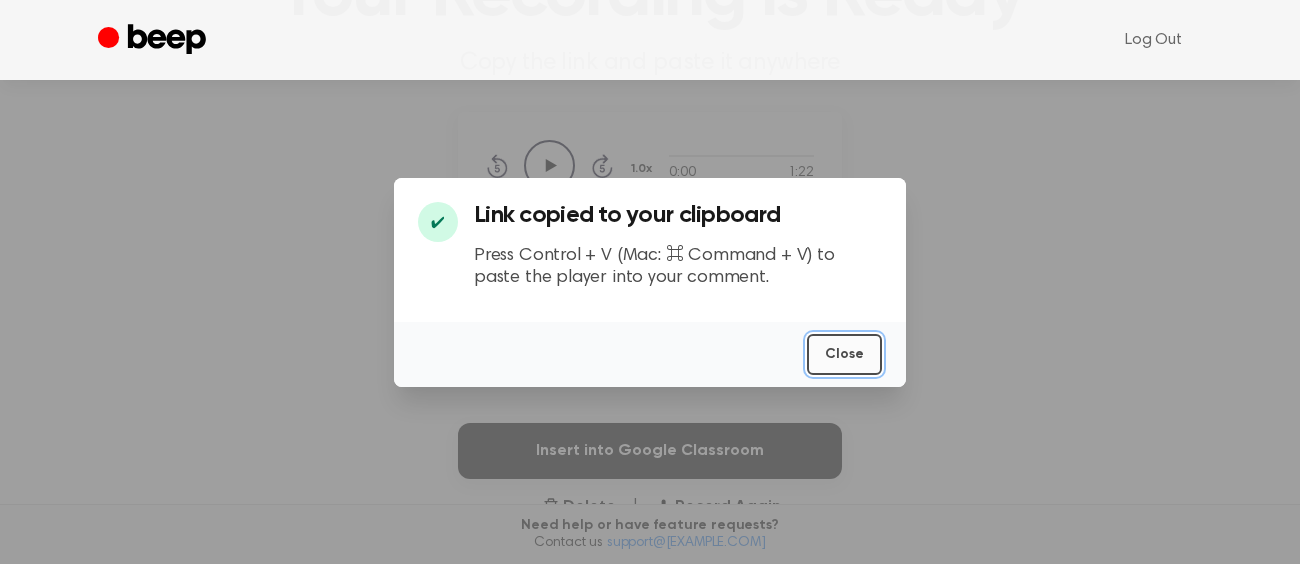 click on "Close" at bounding box center (844, 354) 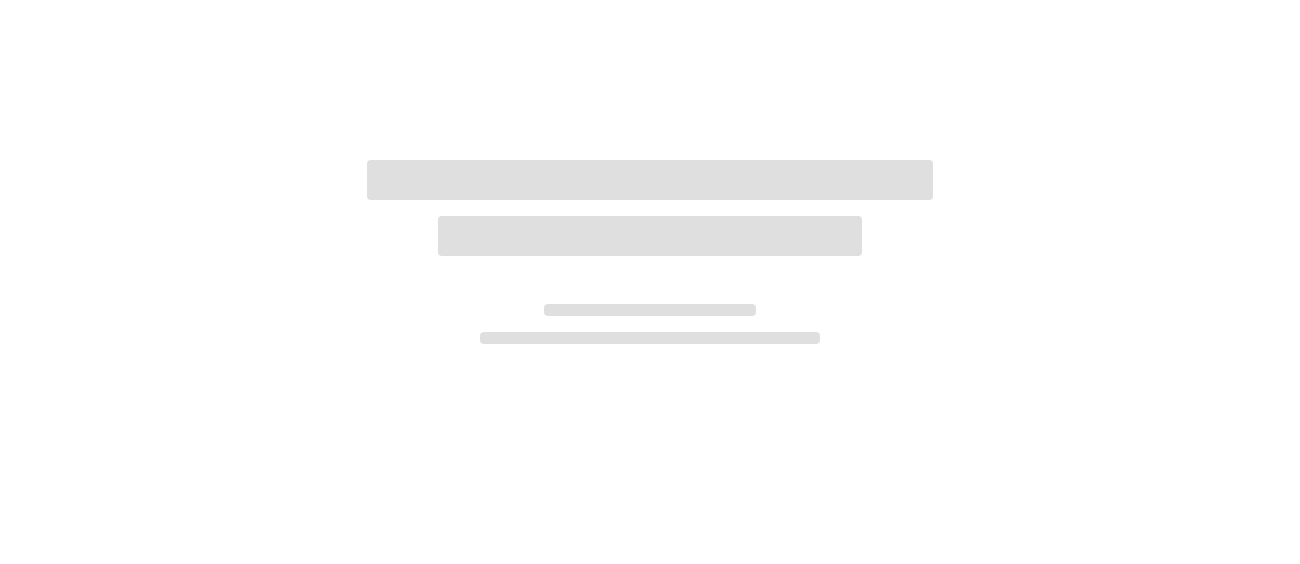 scroll, scrollTop: 0, scrollLeft: 0, axis: both 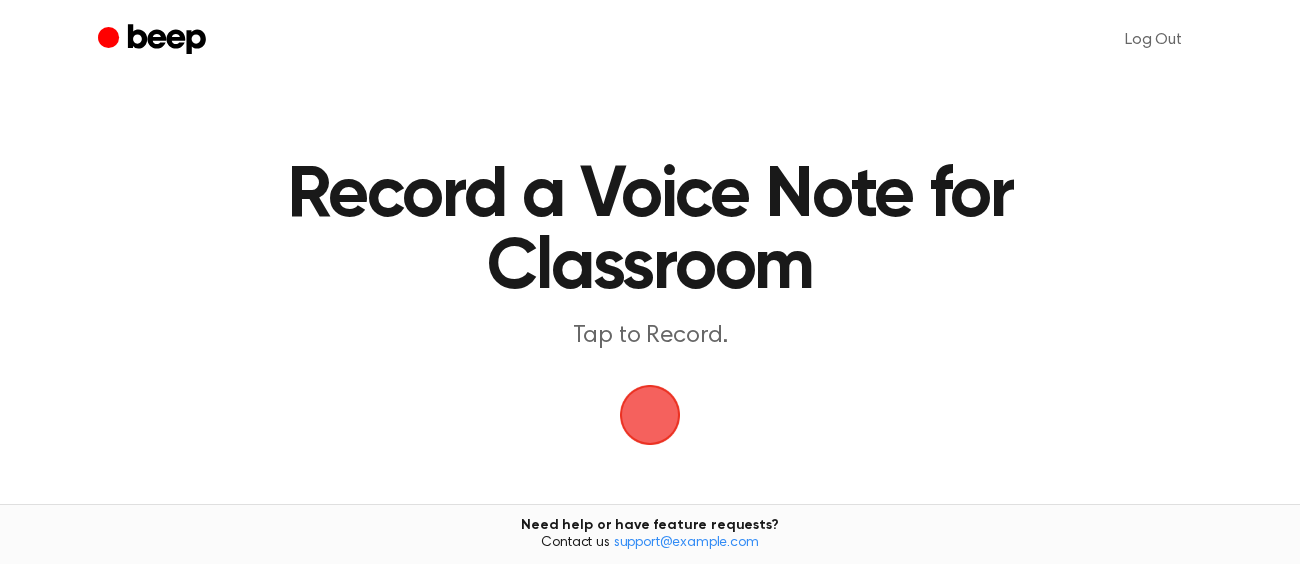 click at bounding box center (650, 415) 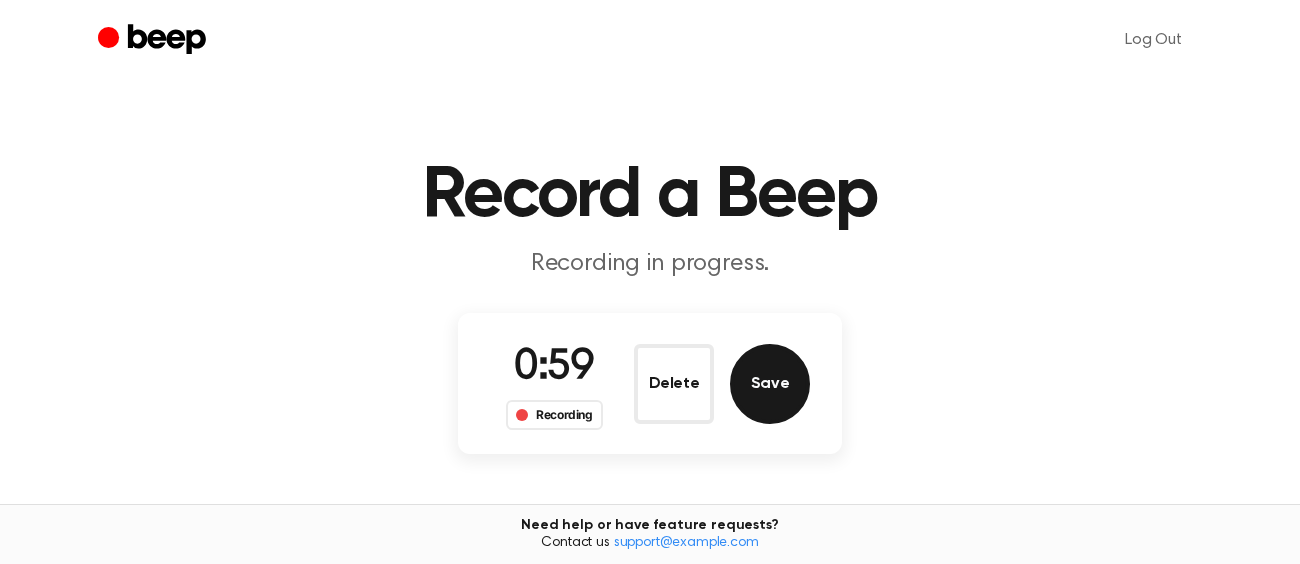 click on "Save" at bounding box center [770, 384] 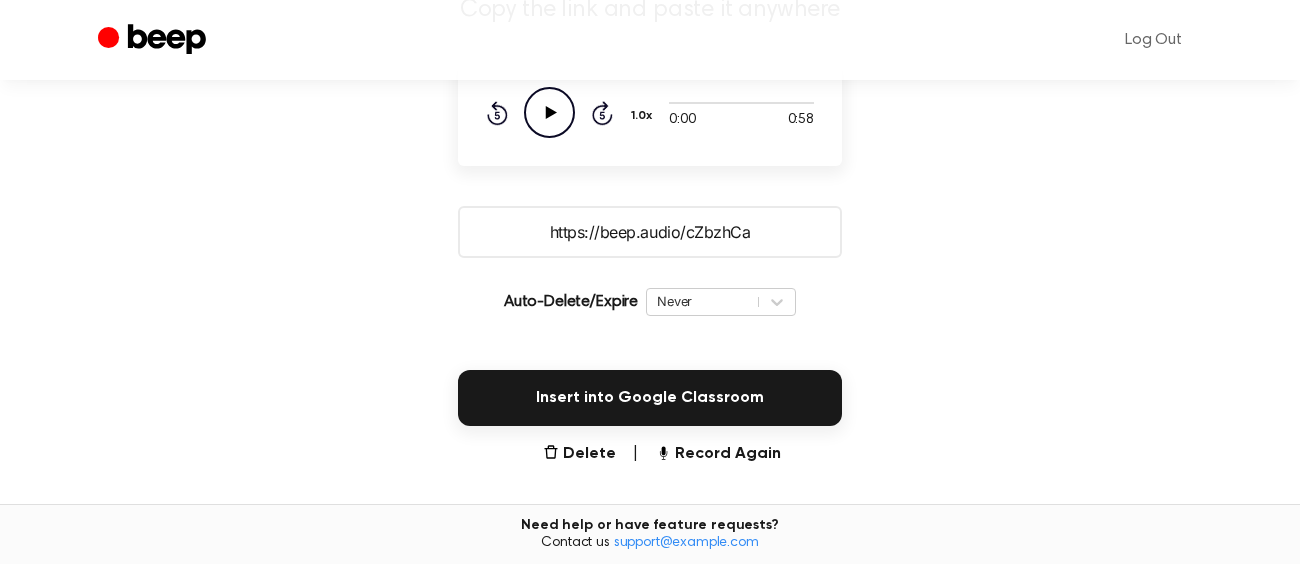 scroll, scrollTop: 272, scrollLeft: 0, axis: vertical 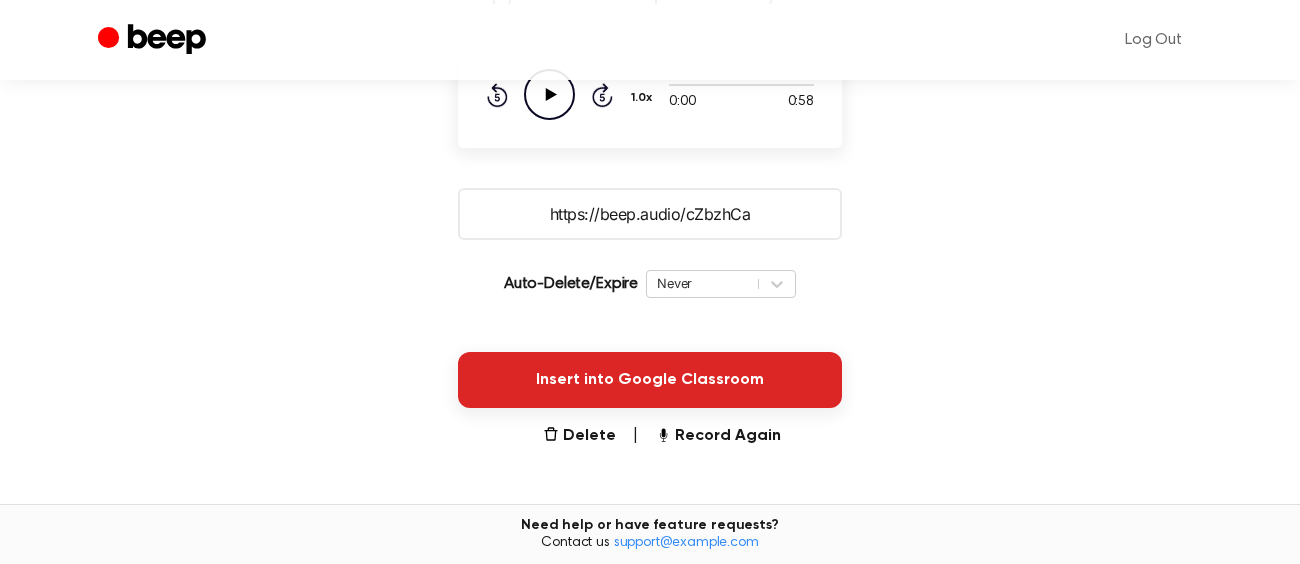 click on "Insert into Google Classroom" at bounding box center [650, 380] 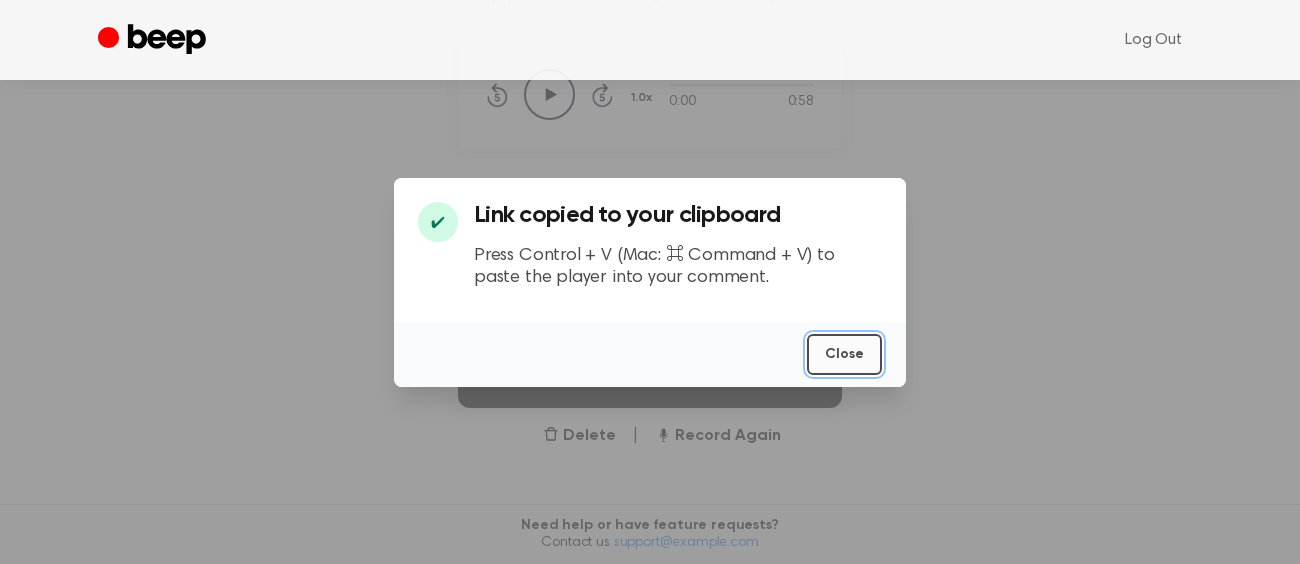 click on "Close" at bounding box center [844, 354] 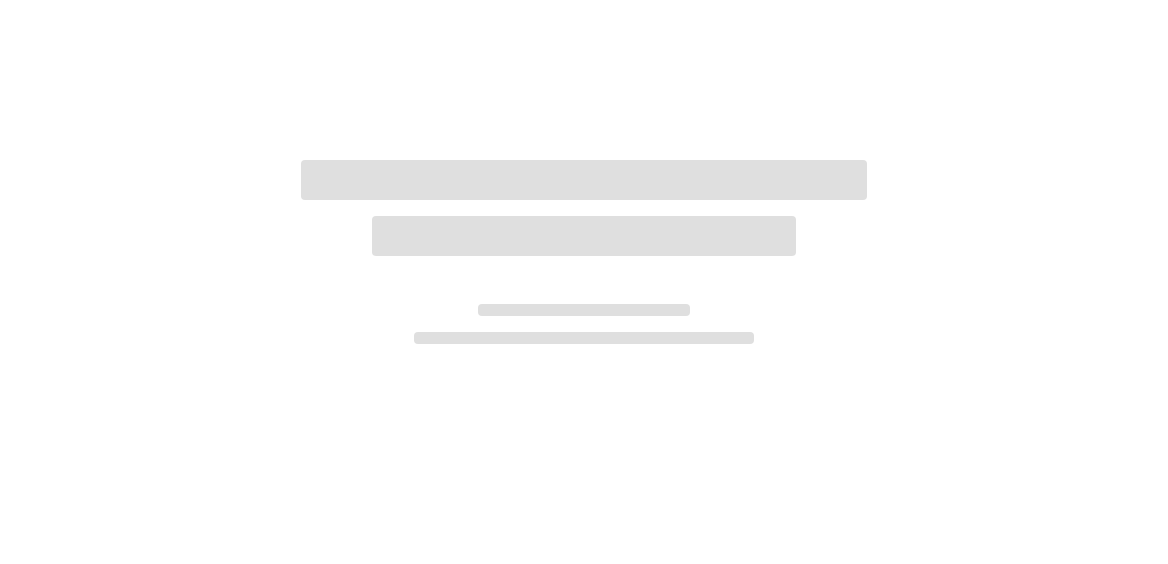 scroll, scrollTop: 0, scrollLeft: 0, axis: both 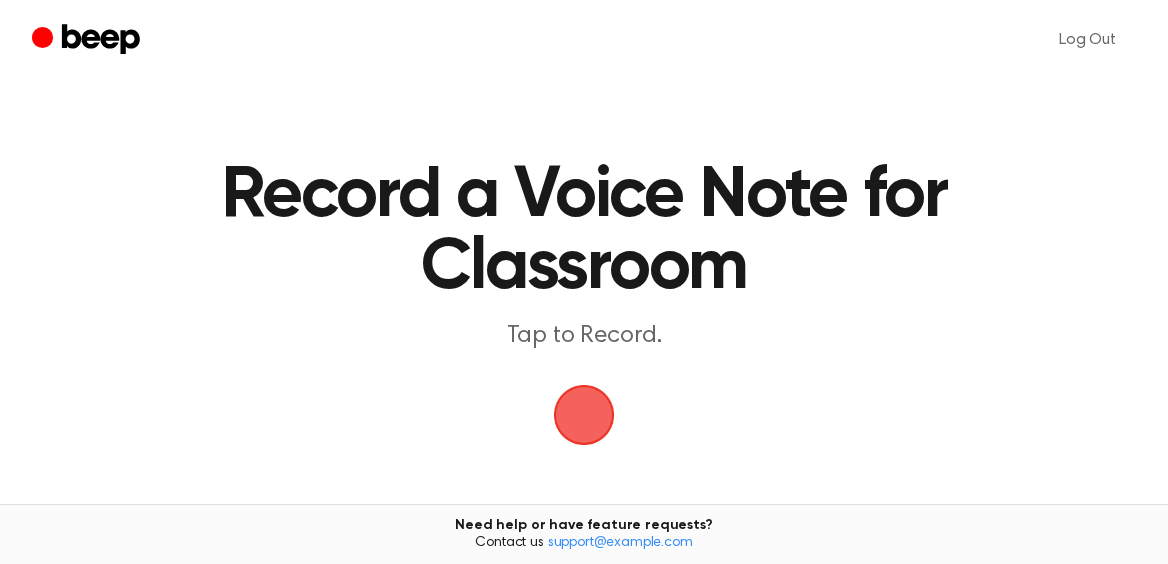 click at bounding box center [584, 415] 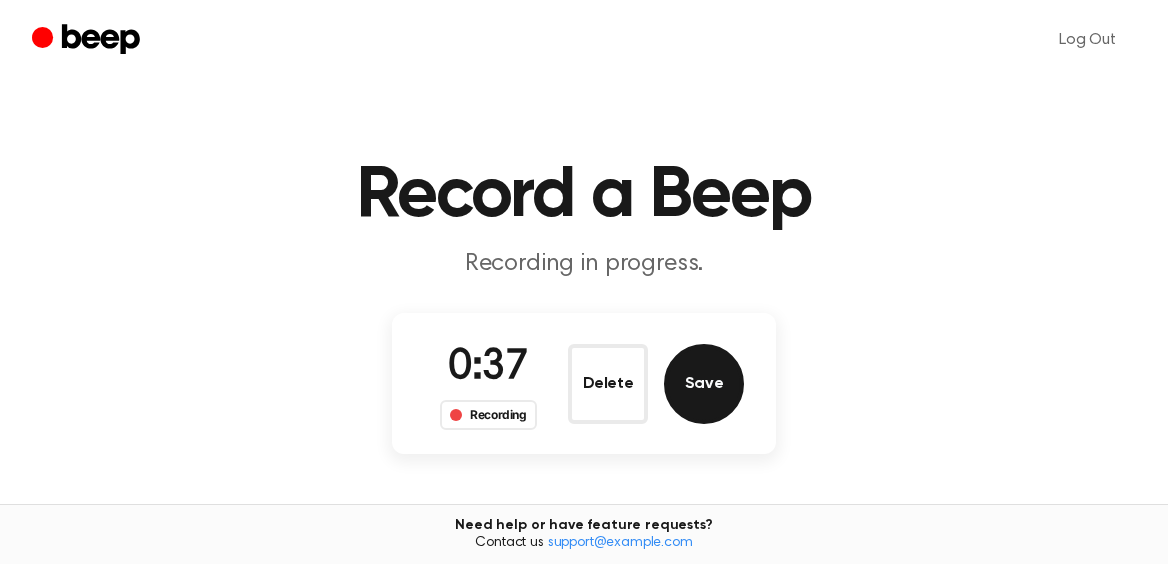click on "Save" at bounding box center [704, 384] 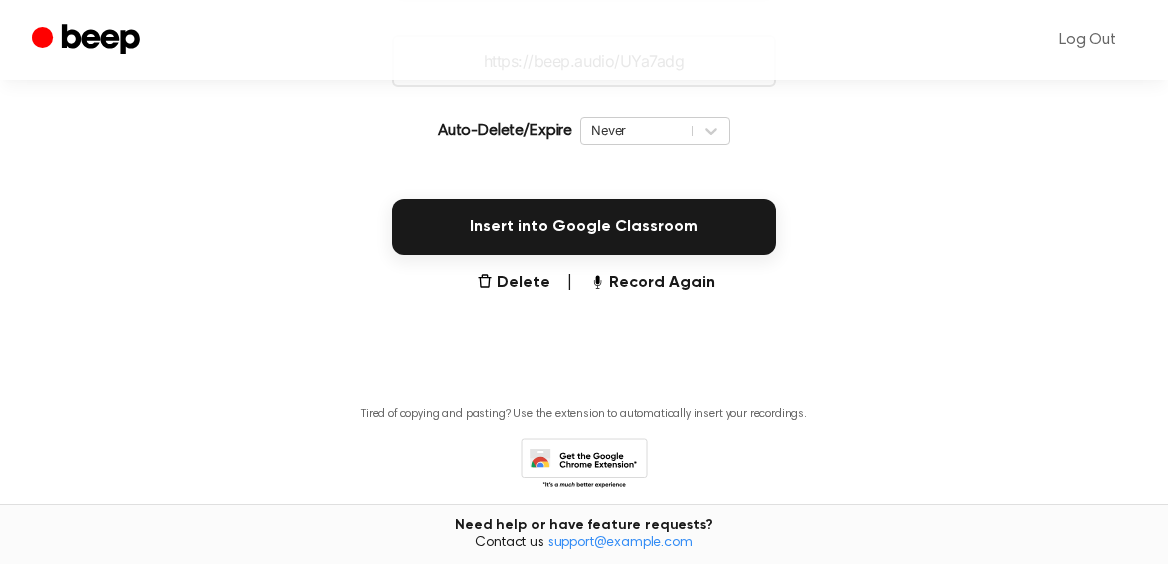 scroll, scrollTop: 506, scrollLeft: 0, axis: vertical 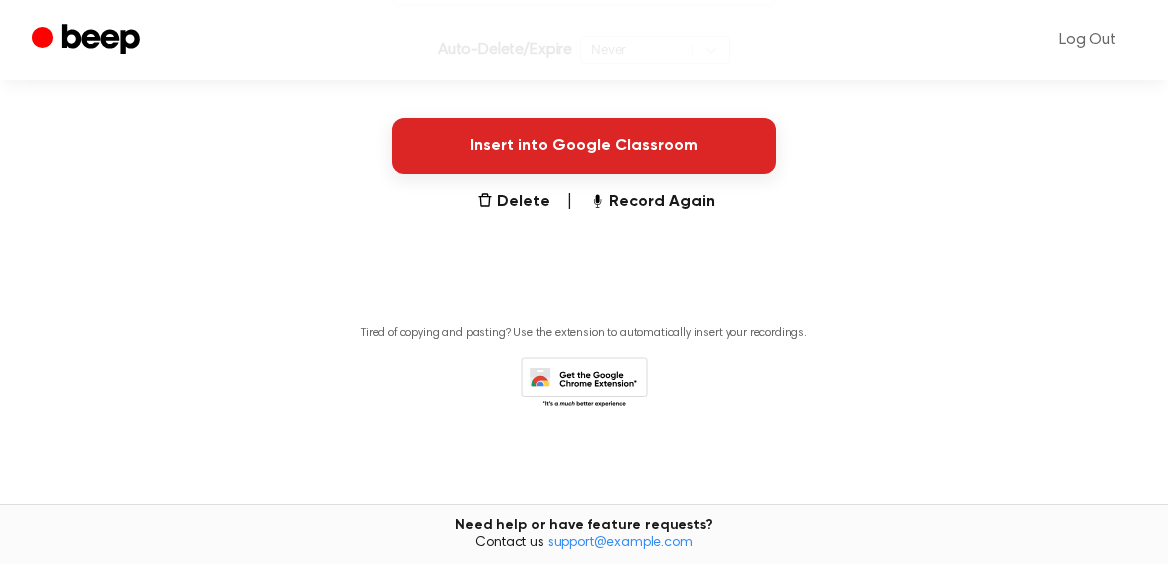 click on "Insert into Google Classroom" at bounding box center [584, 146] 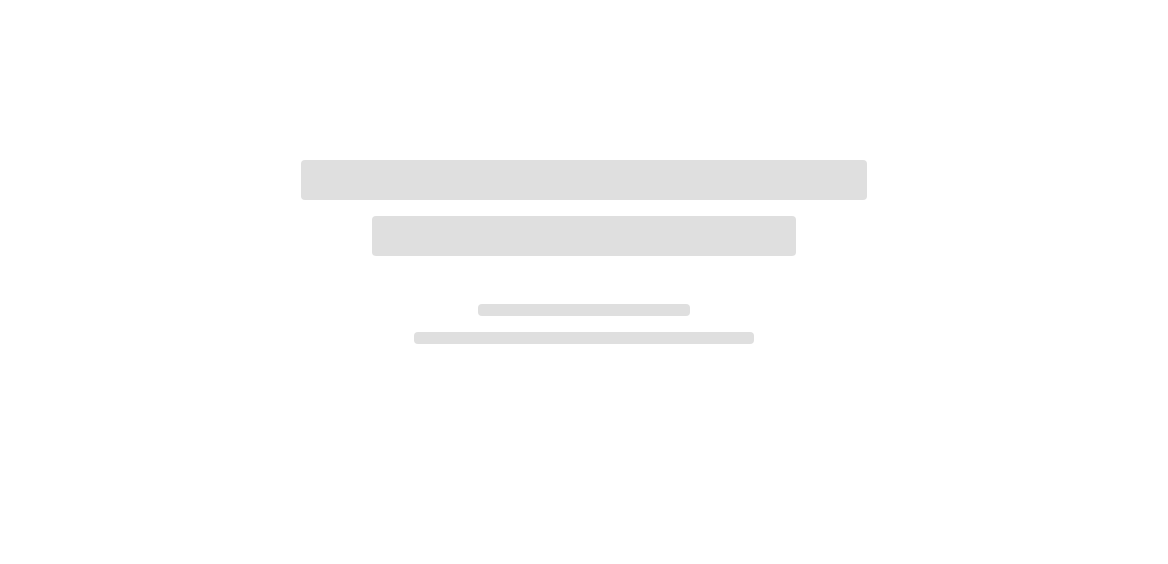 scroll, scrollTop: 0, scrollLeft: 0, axis: both 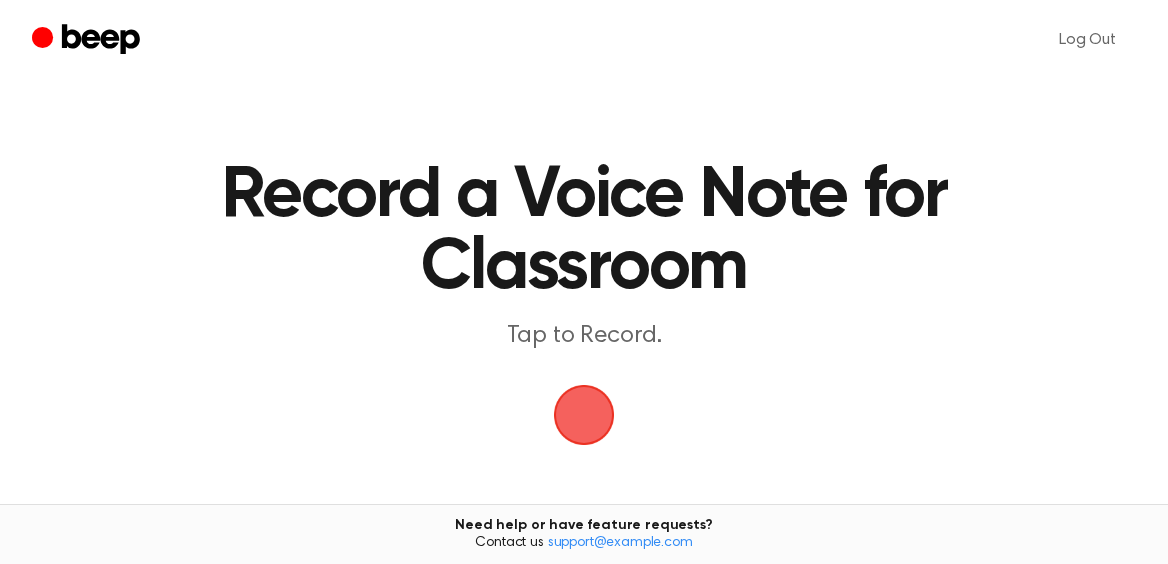 click at bounding box center [584, 415] 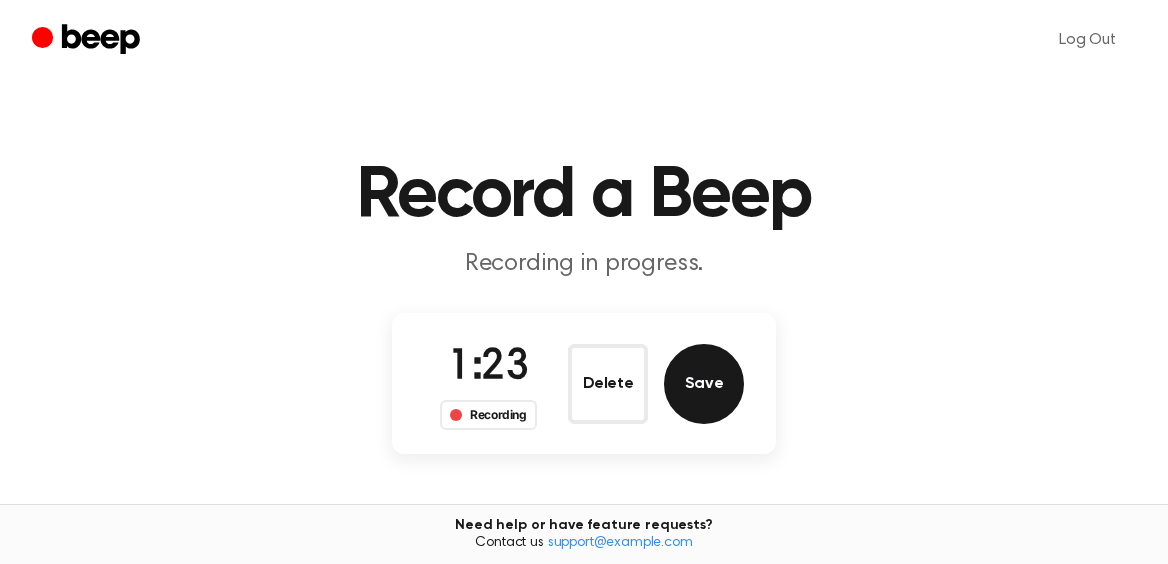 click on "Save" at bounding box center (704, 384) 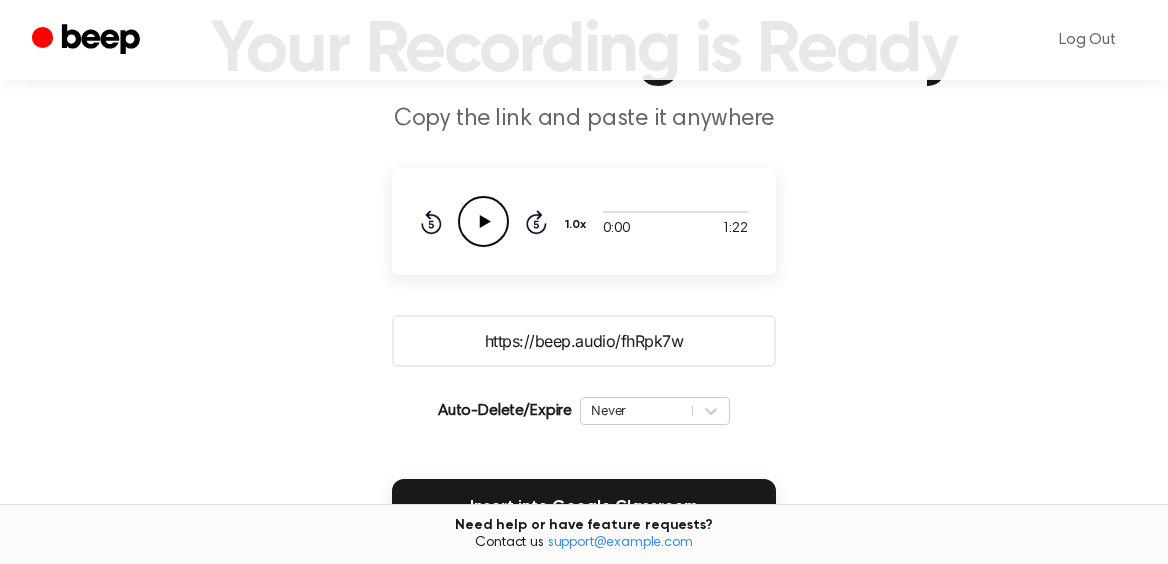 scroll, scrollTop: 290, scrollLeft: 0, axis: vertical 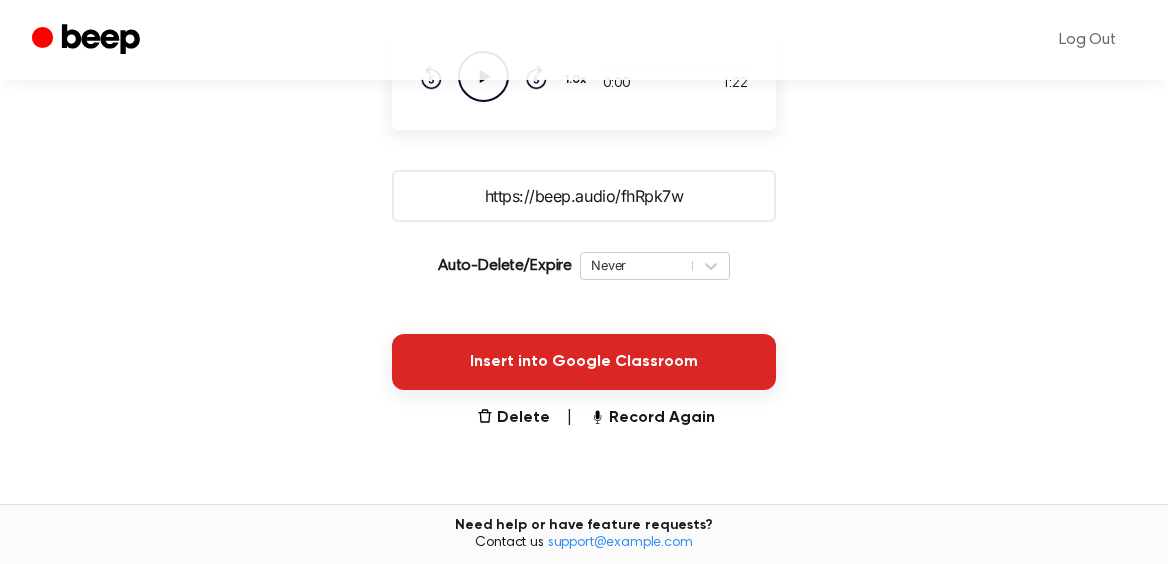 click on "Insert into Google Classroom" at bounding box center [584, 362] 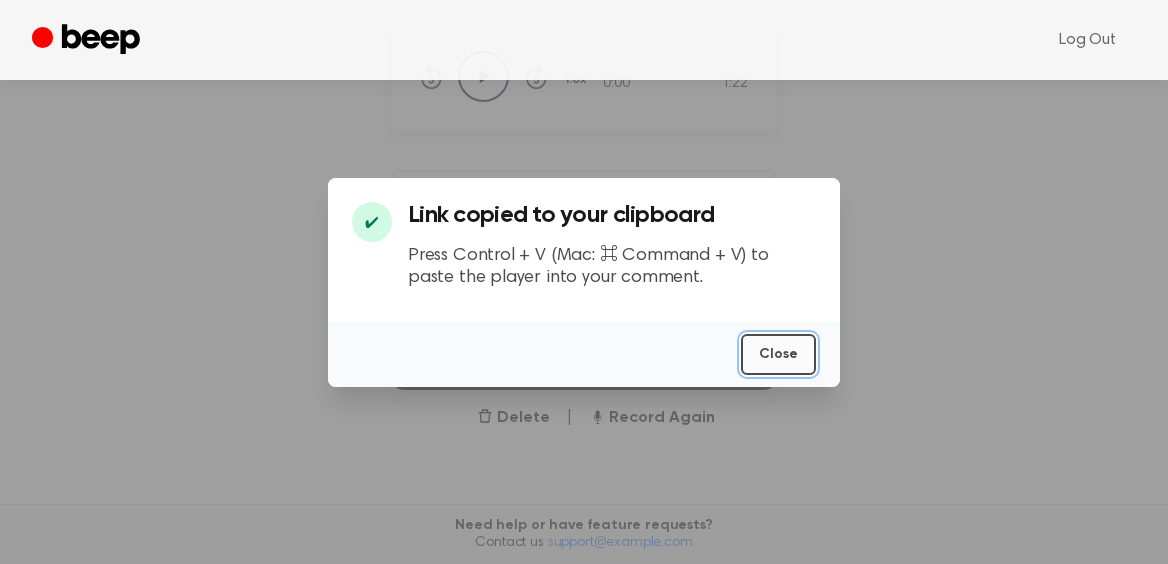 click on "Close" at bounding box center (778, 354) 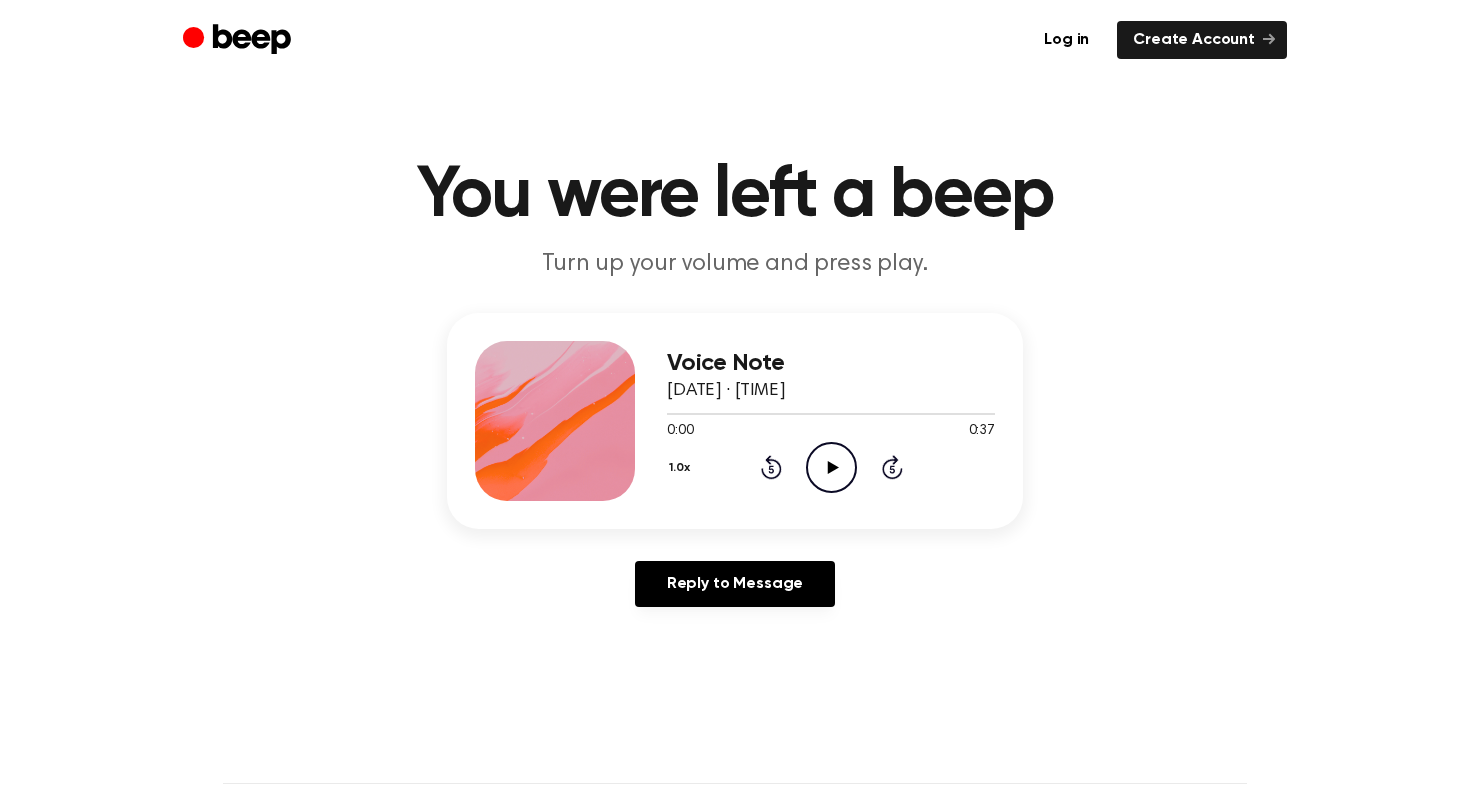 scroll, scrollTop: 0, scrollLeft: 0, axis: both 